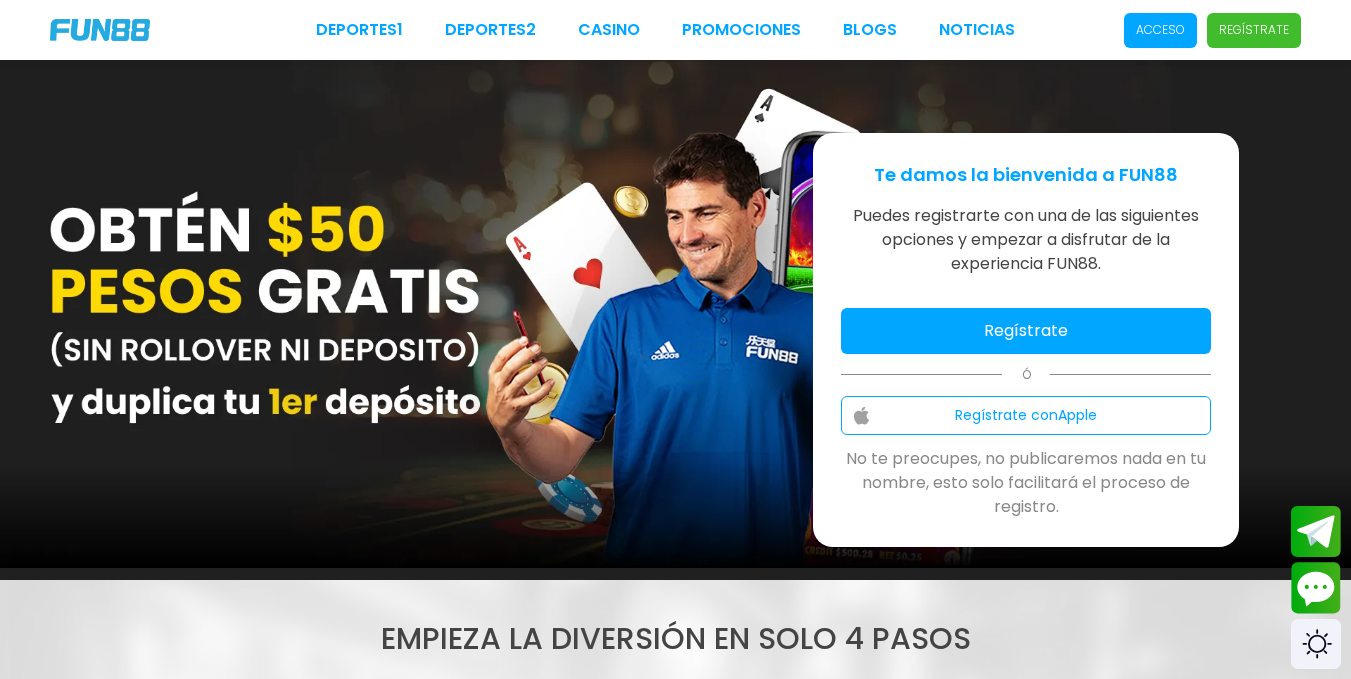 scroll, scrollTop: 0, scrollLeft: 0, axis: both 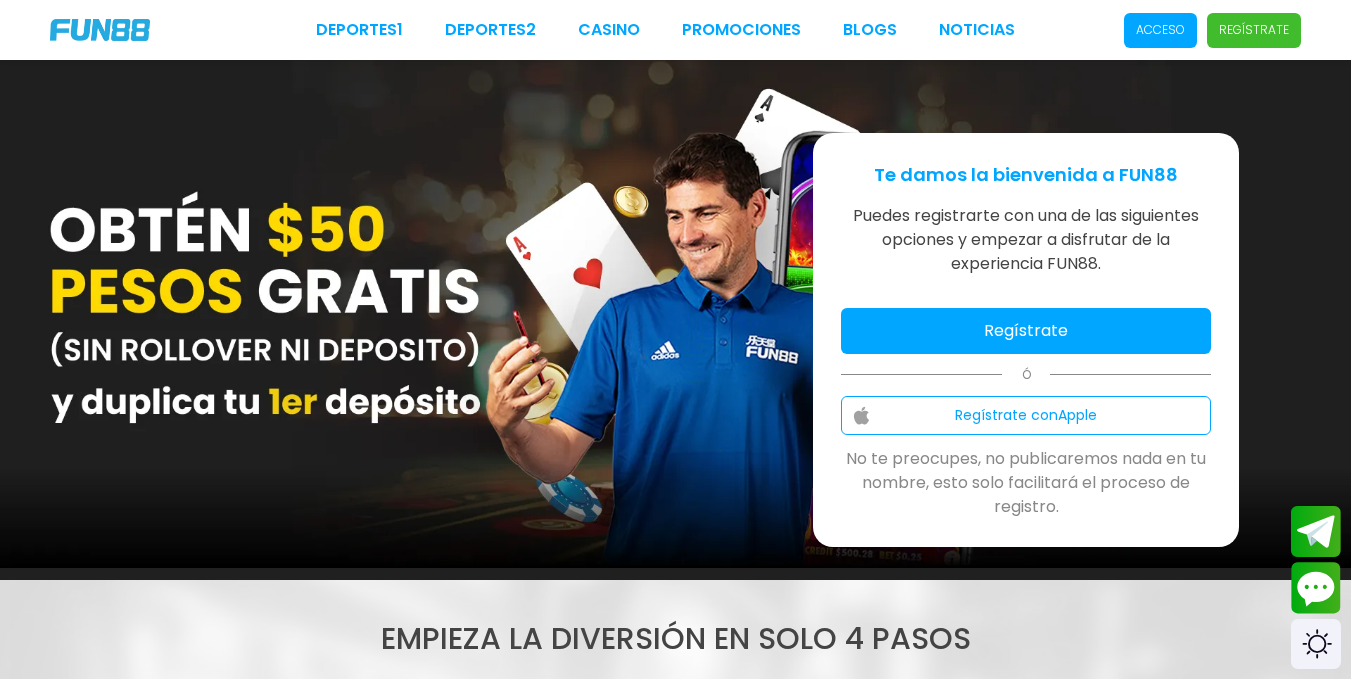 click on "Acceso" at bounding box center (1160, 30) 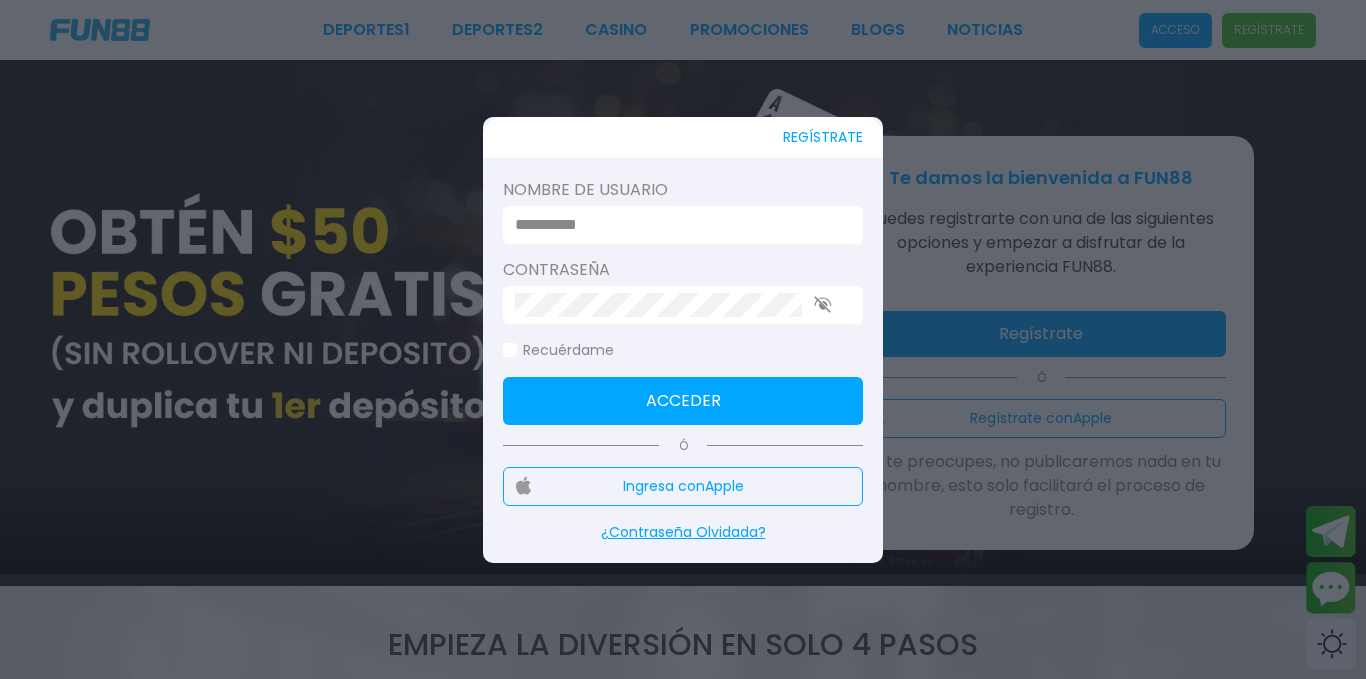 click at bounding box center [677, 225] 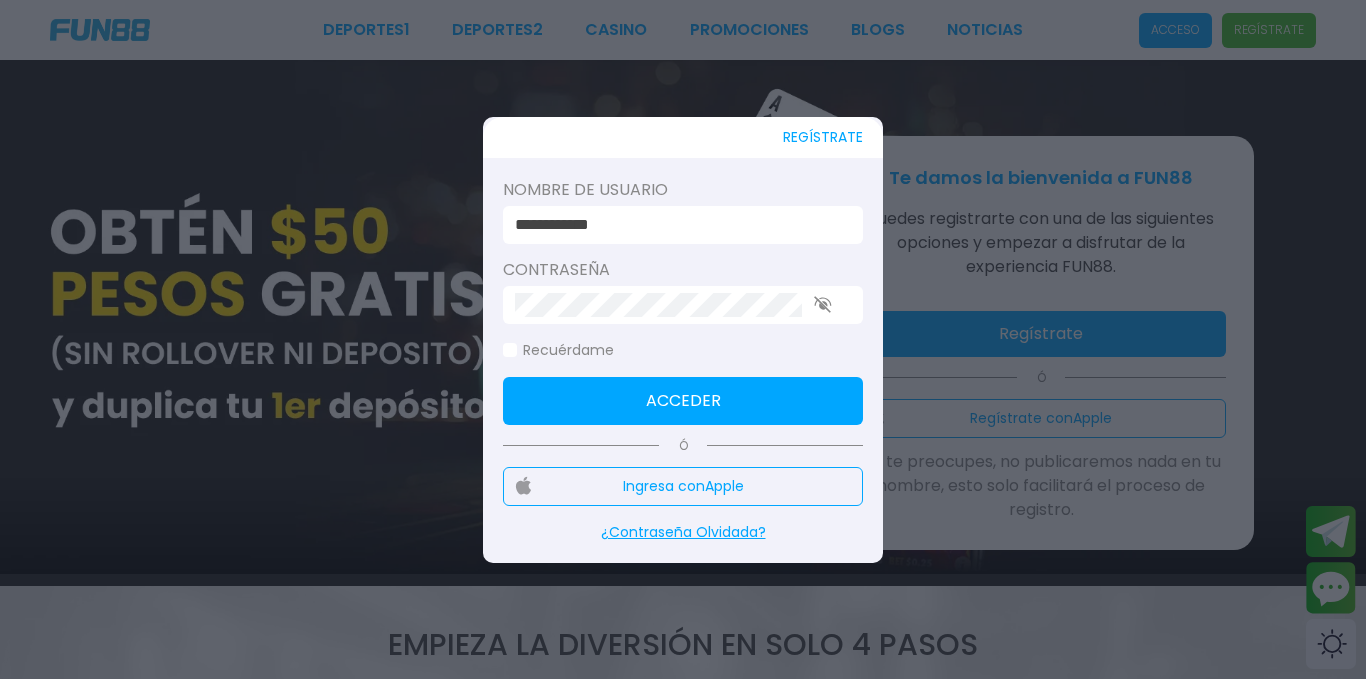 click on "**********" at bounding box center (677, 225) 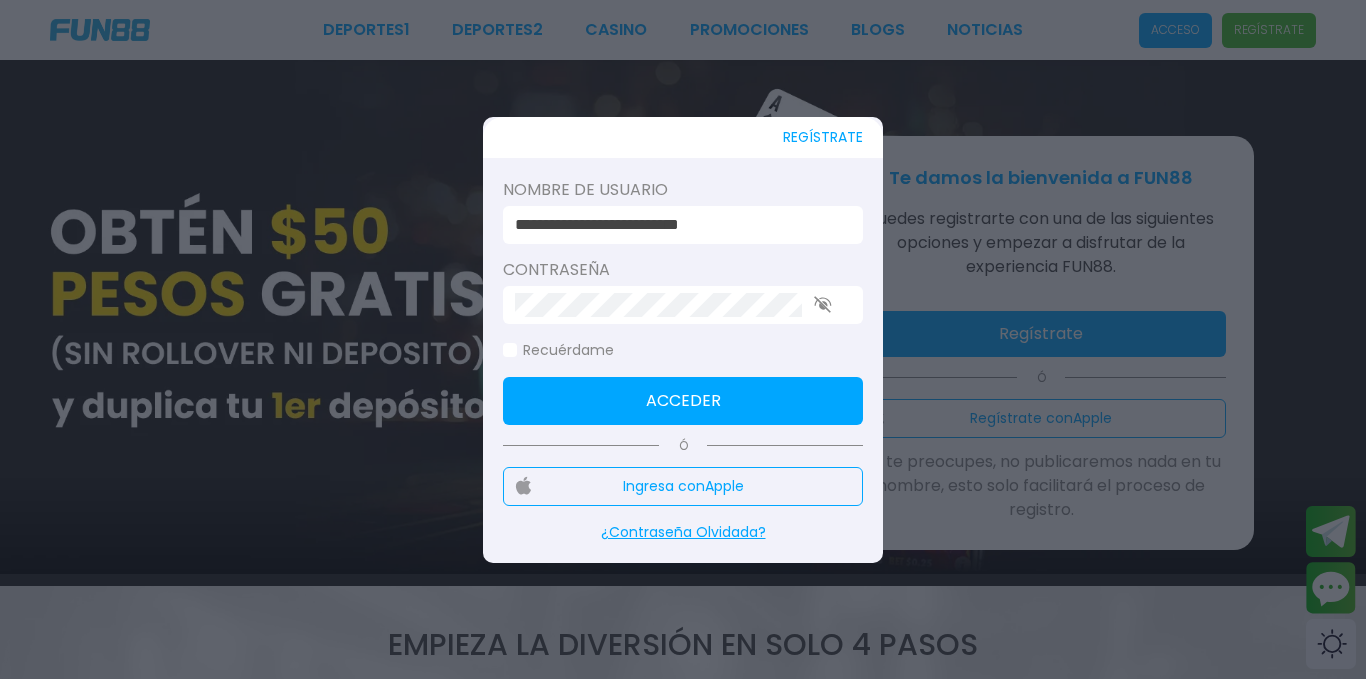 click on "Acceder" at bounding box center (683, 401) 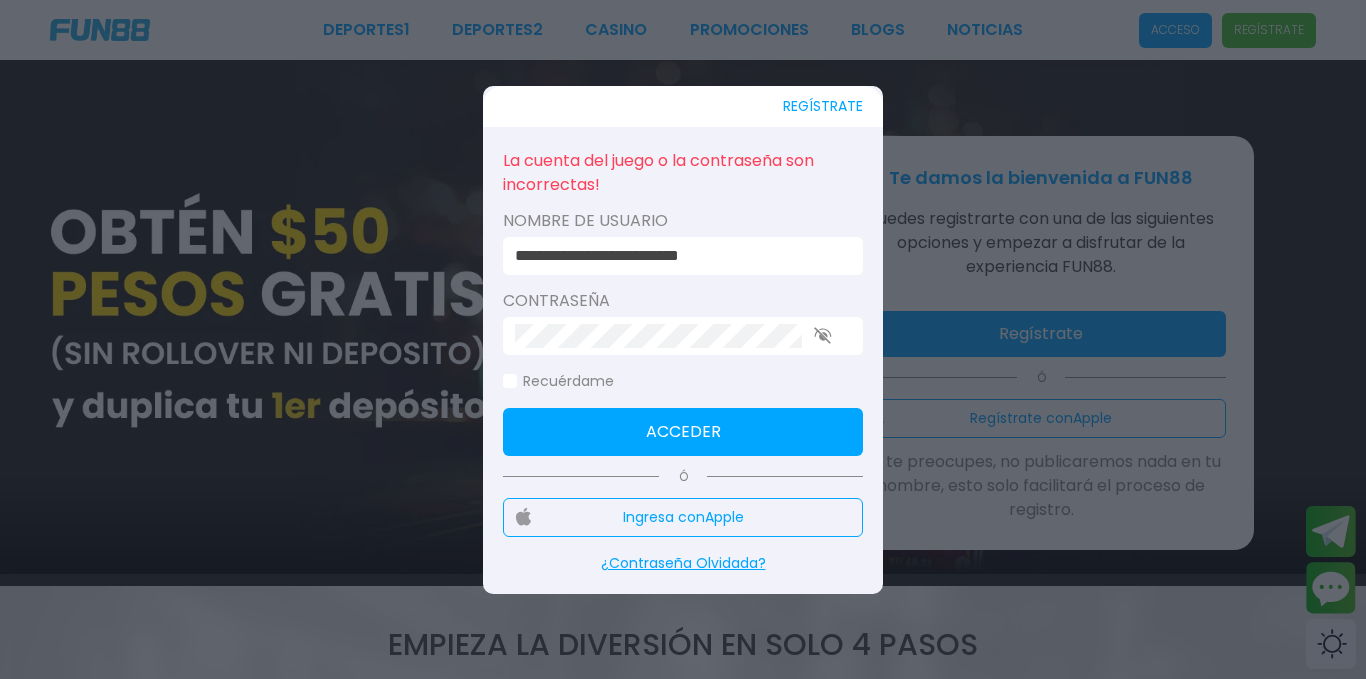click on "**********" at bounding box center (677, 256) 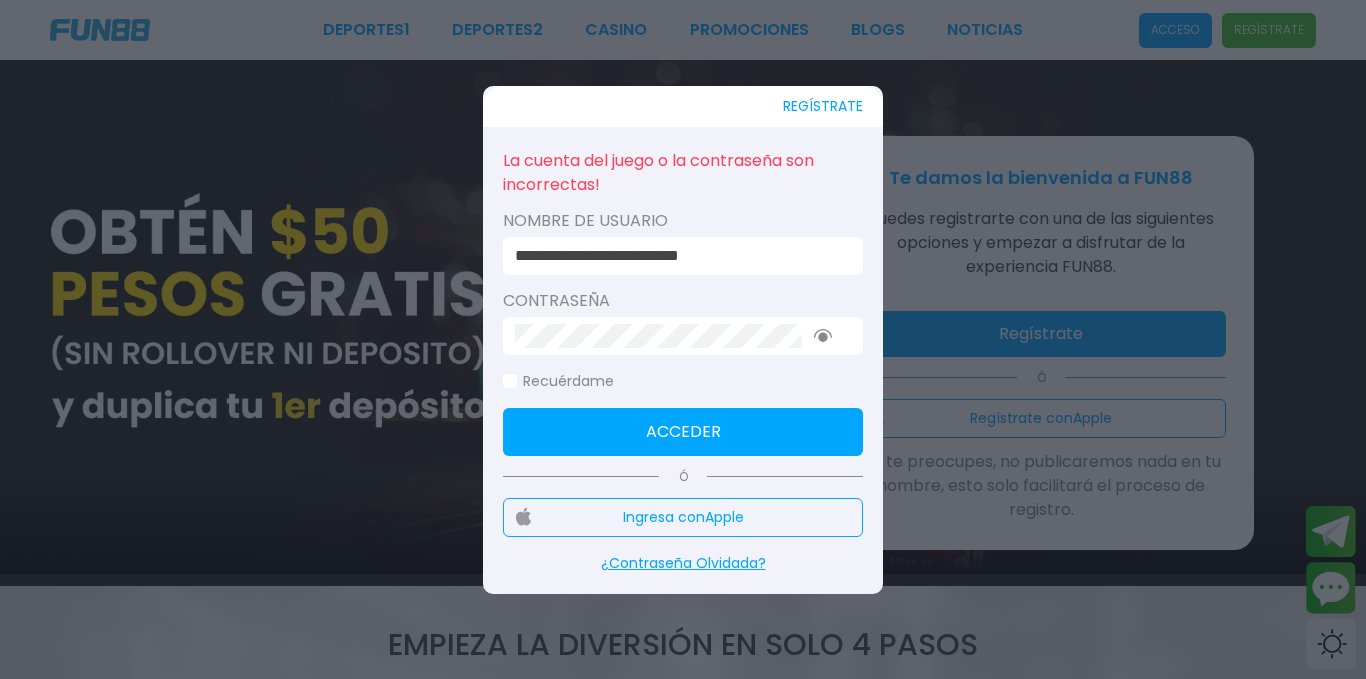 click on "**********" at bounding box center [677, 256] 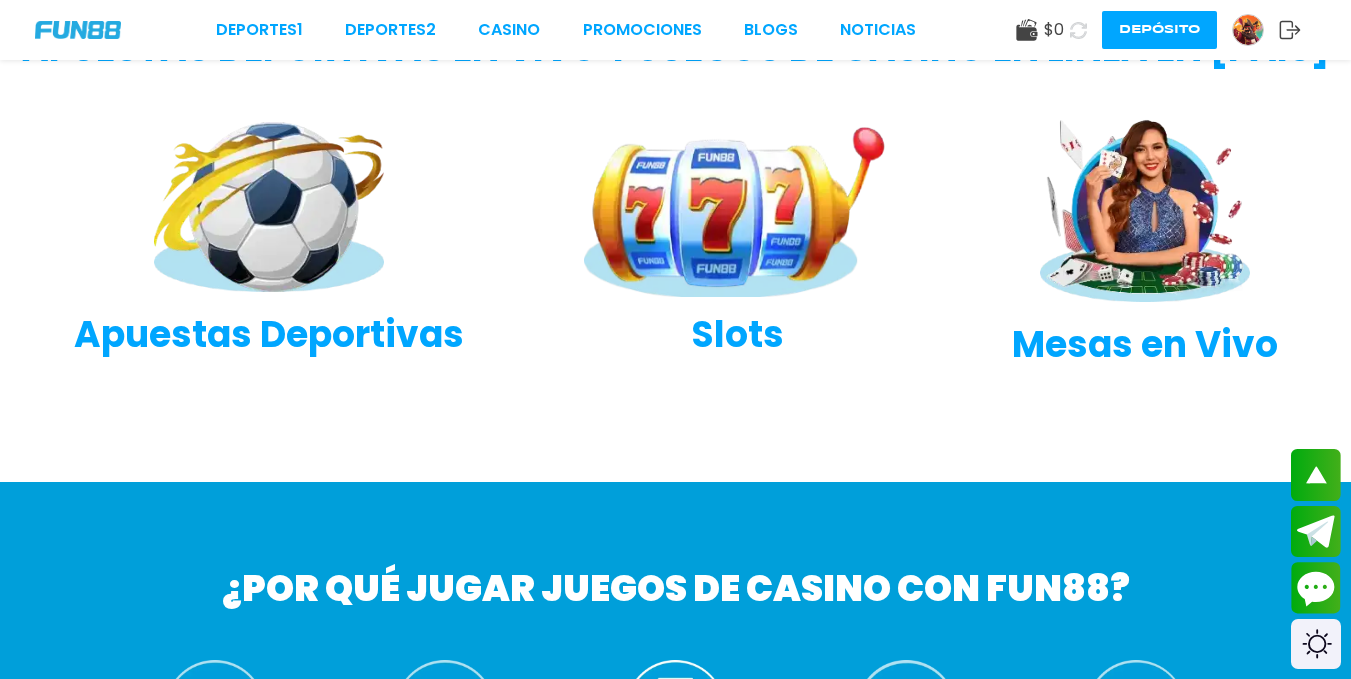 scroll, scrollTop: 200, scrollLeft: 0, axis: vertical 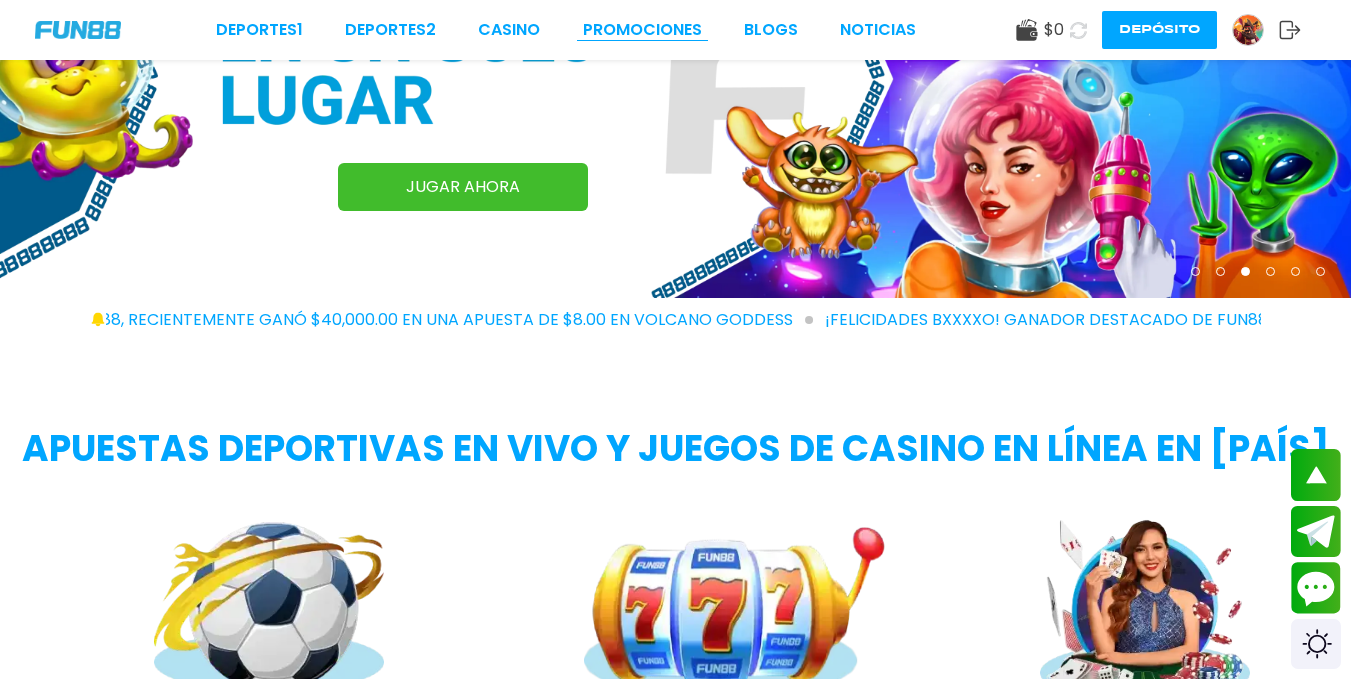 click on "Promociones" at bounding box center [642, 30] 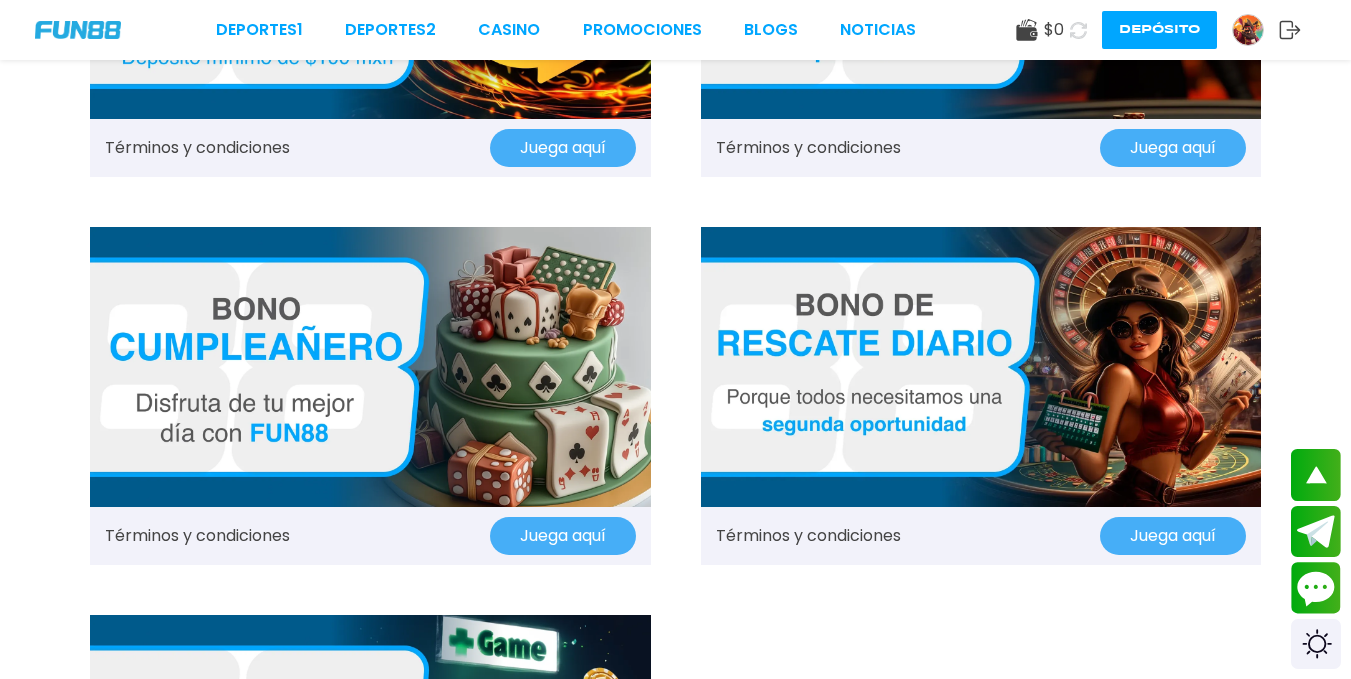 scroll, scrollTop: 1300, scrollLeft: 0, axis: vertical 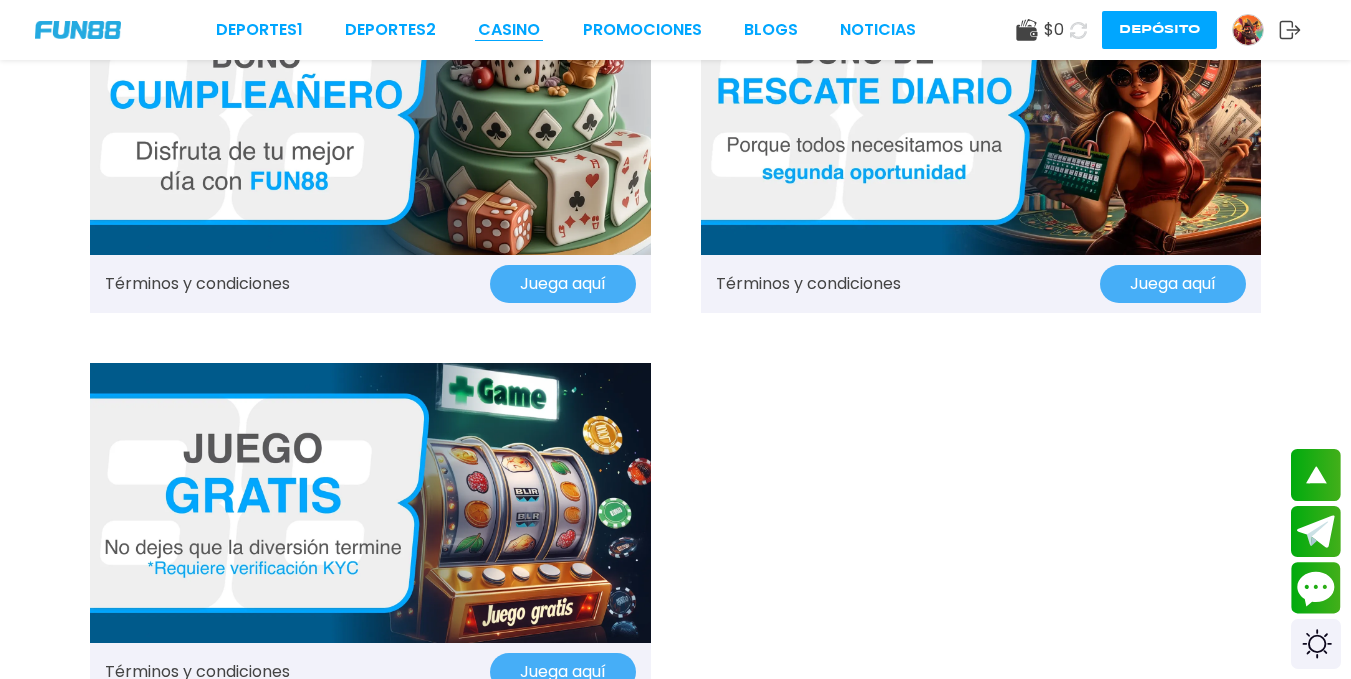 click on "CASINO" at bounding box center [509, 30] 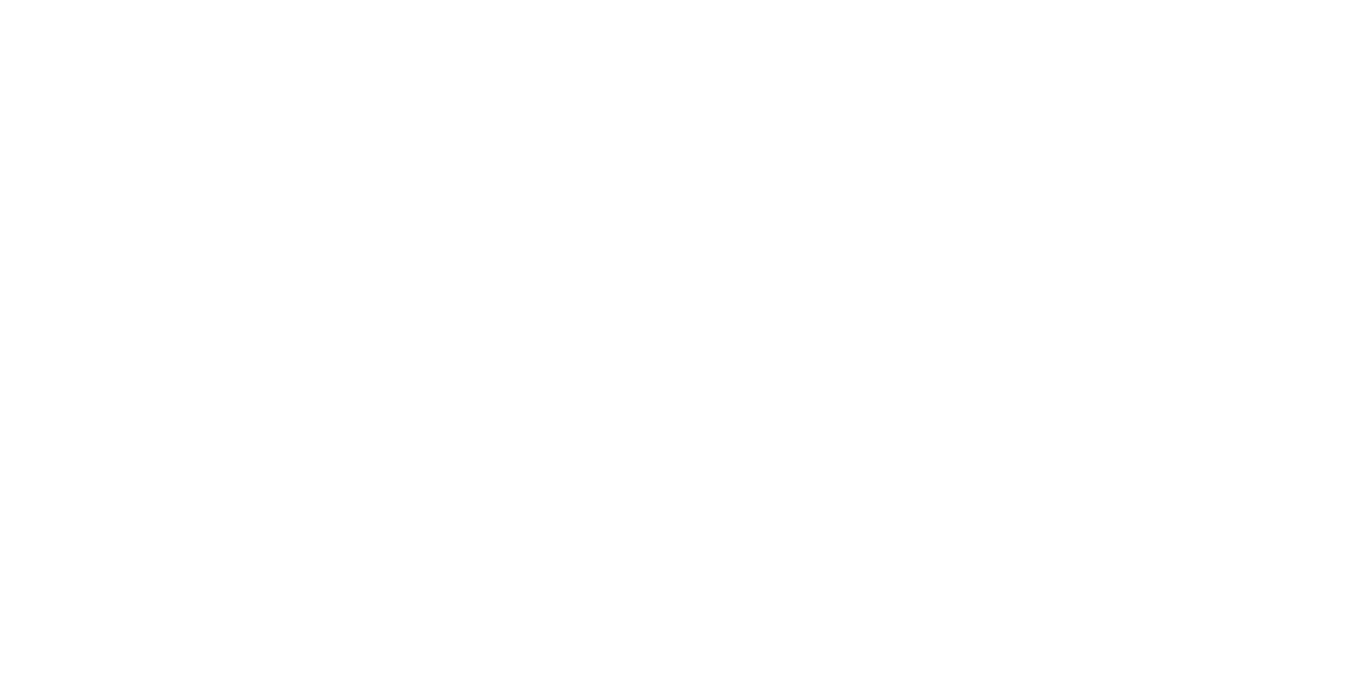 scroll, scrollTop: 0, scrollLeft: 0, axis: both 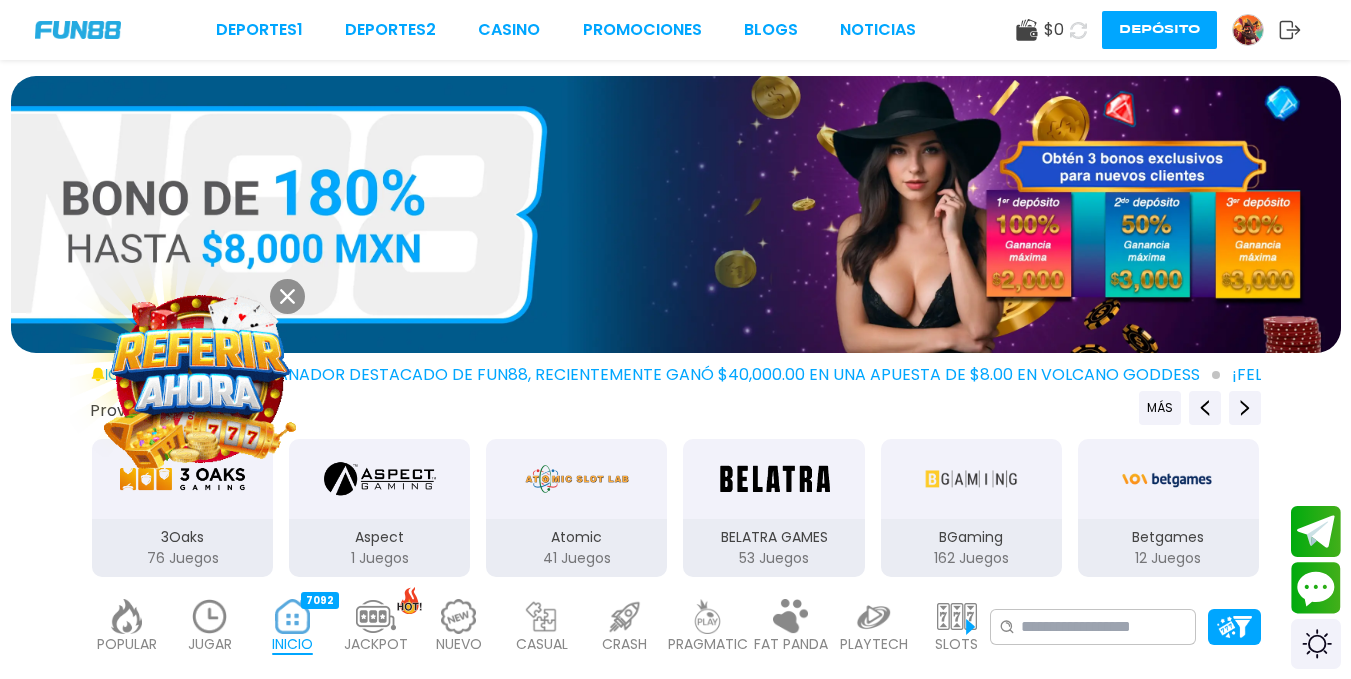 click at bounding box center (200, 379) 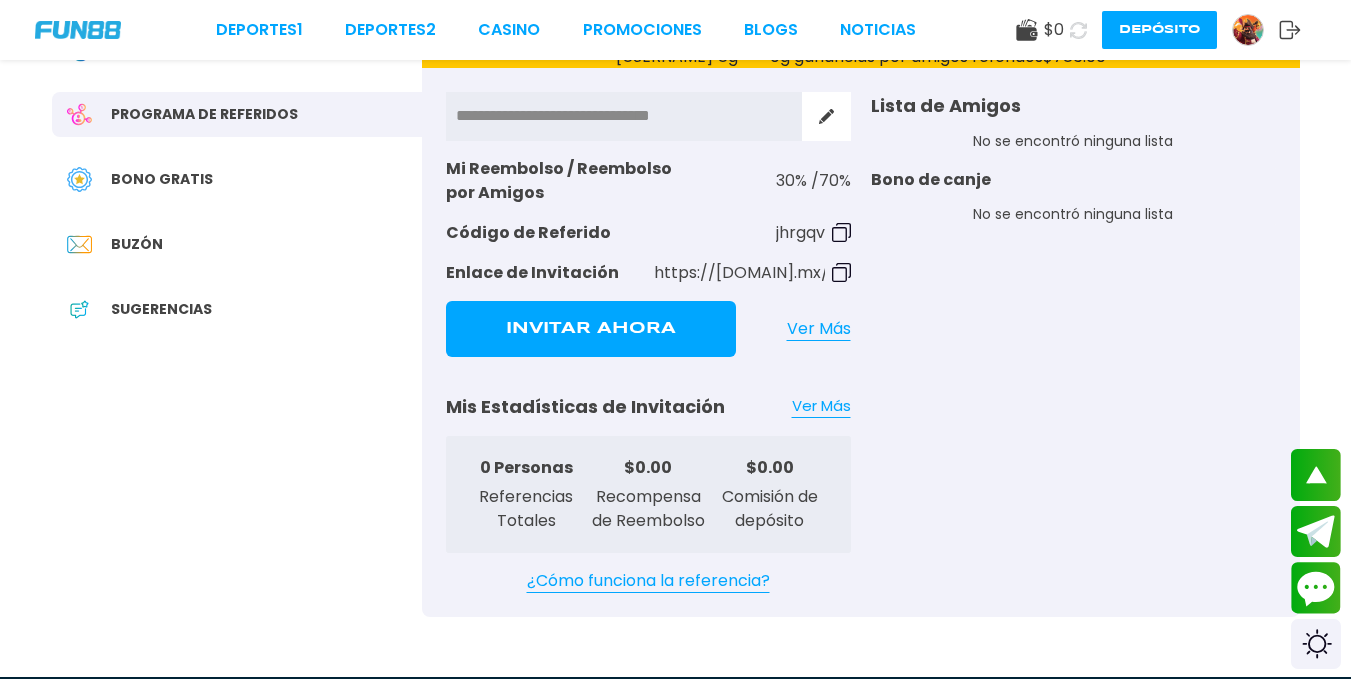 scroll, scrollTop: 400, scrollLeft: 0, axis: vertical 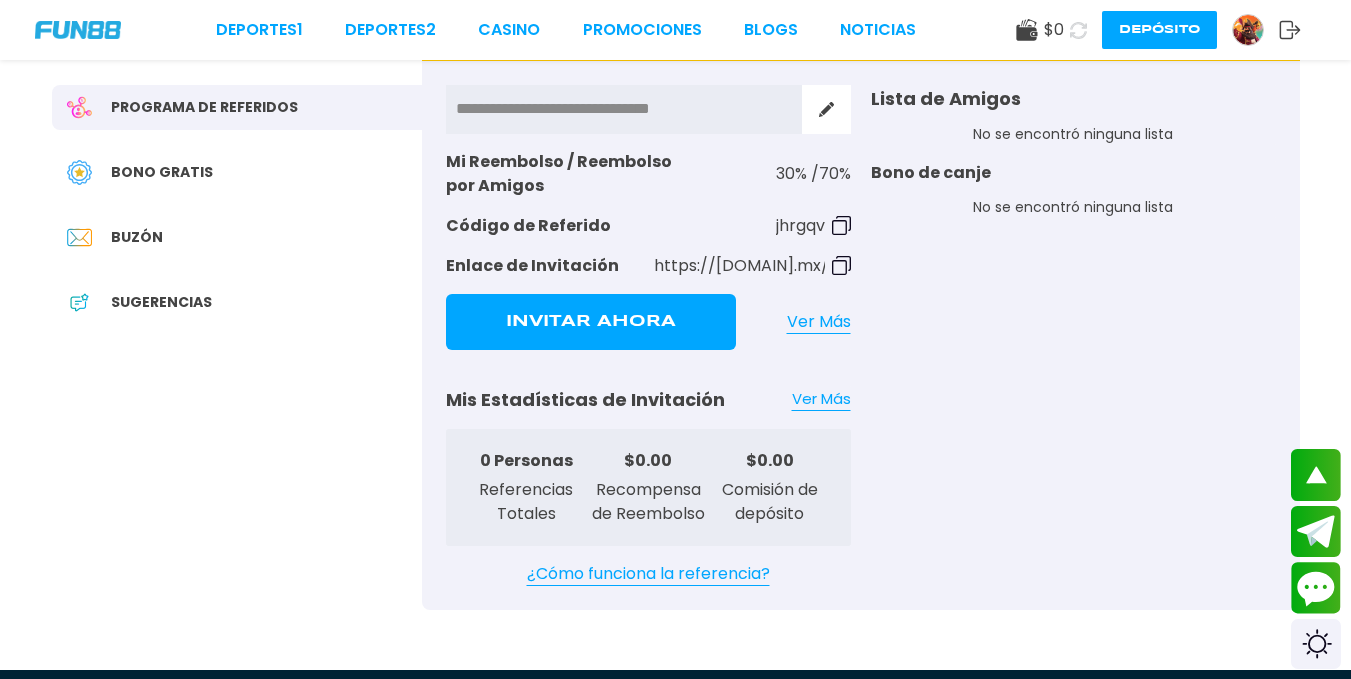 click on "No se encontró ninguna lista" at bounding box center [1073, 207] 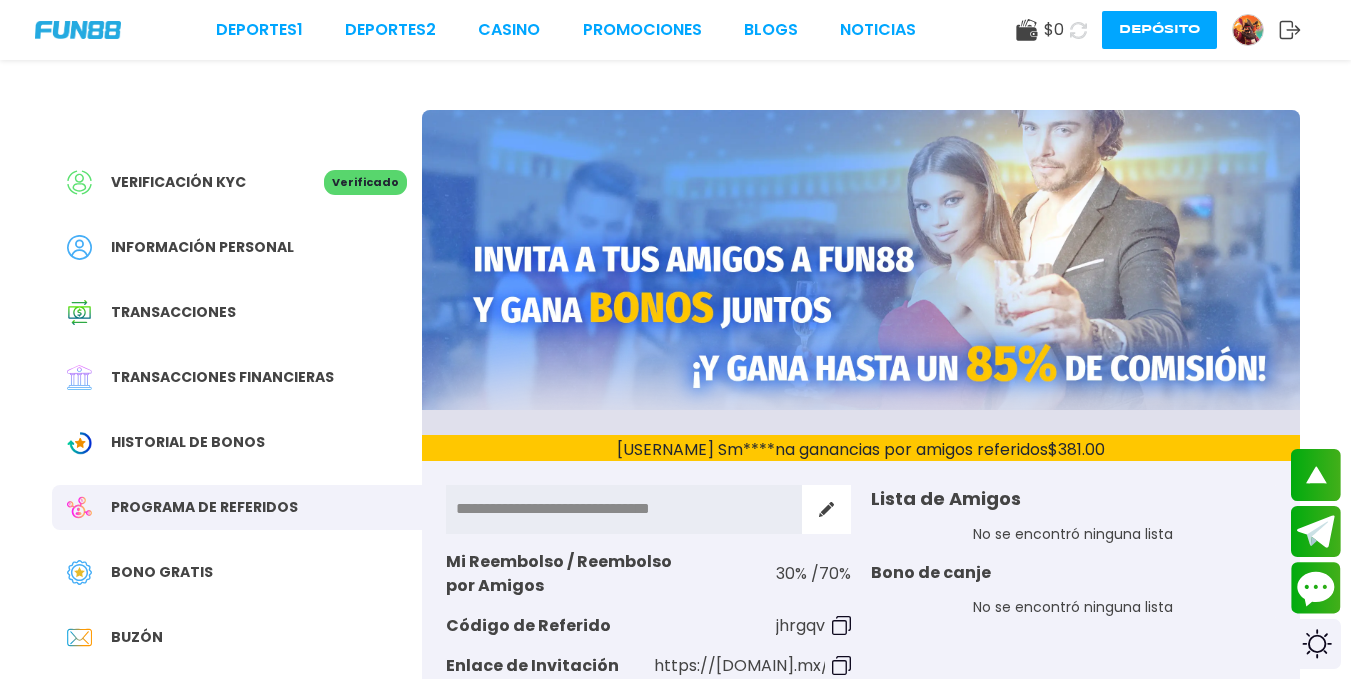 click on "Historial de Bonos" at bounding box center (188, 442) 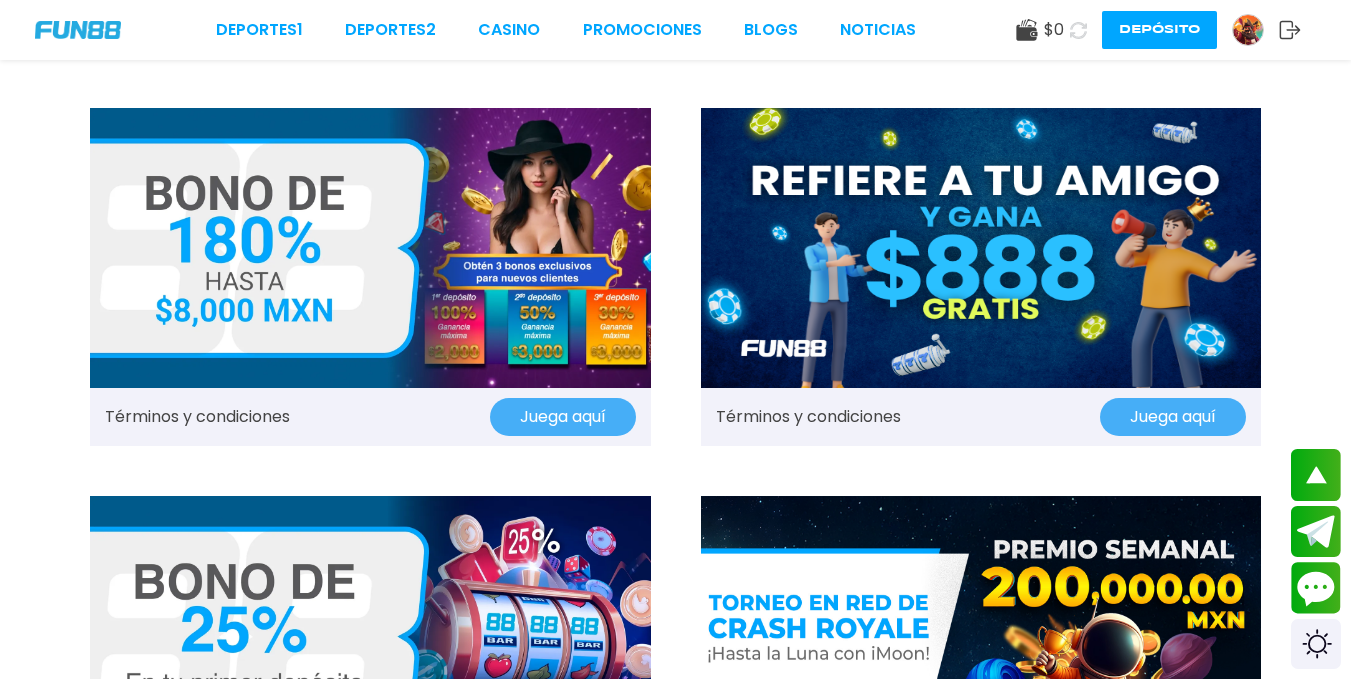 scroll, scrollTop: 0, scrollLeft: 0, axis: both 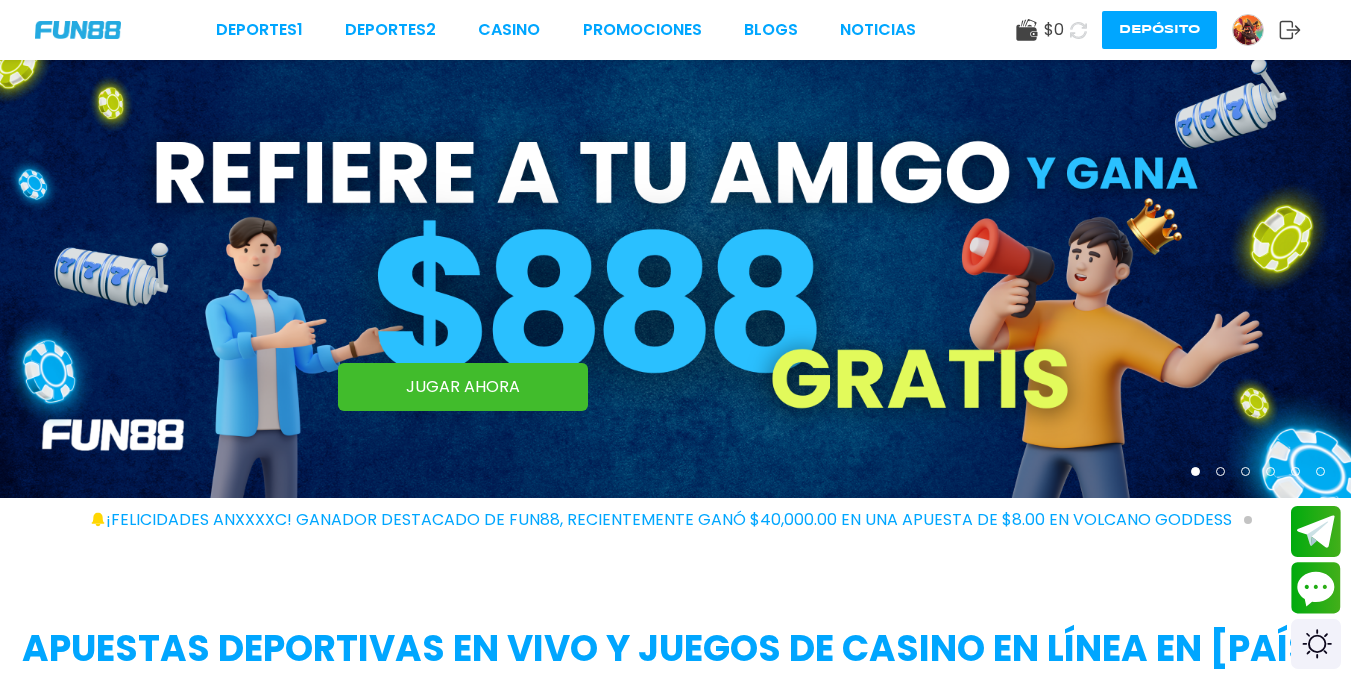 click on "$ 0 Depósito" at bounding box center (1158, 30) 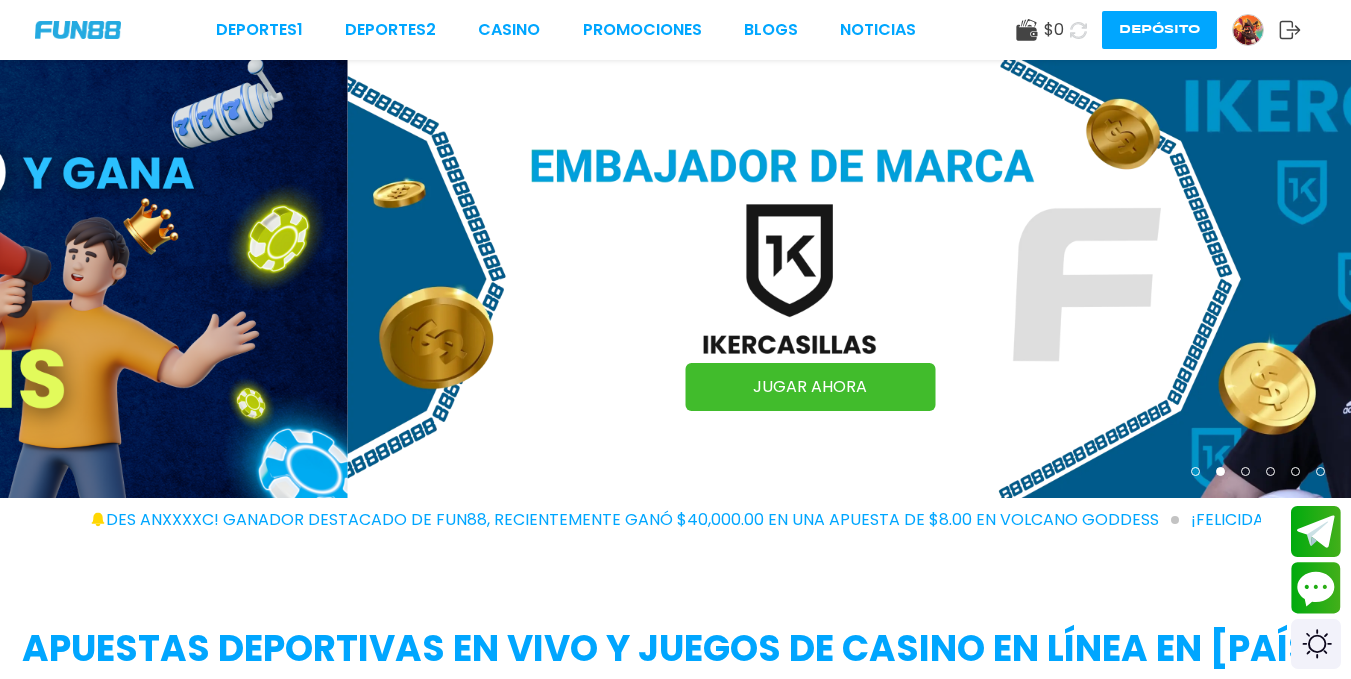 click 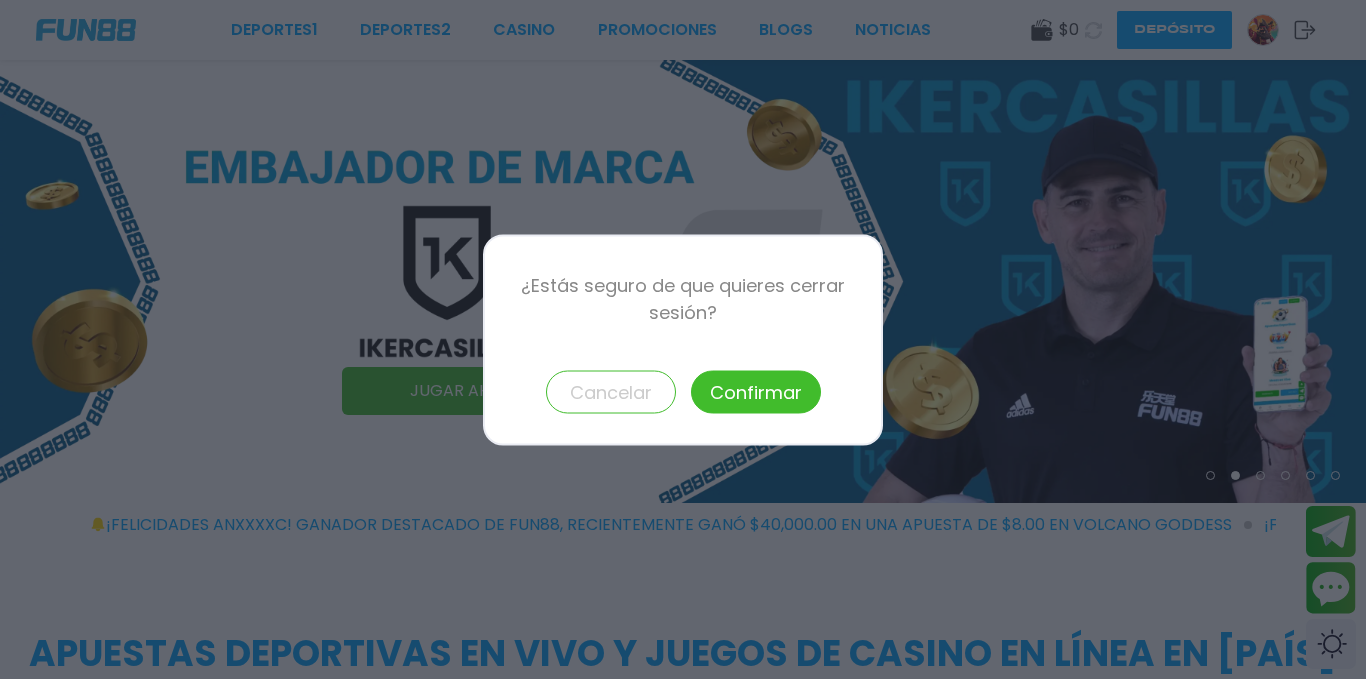 click on "Confirmar" at bounding box center [756, 391] 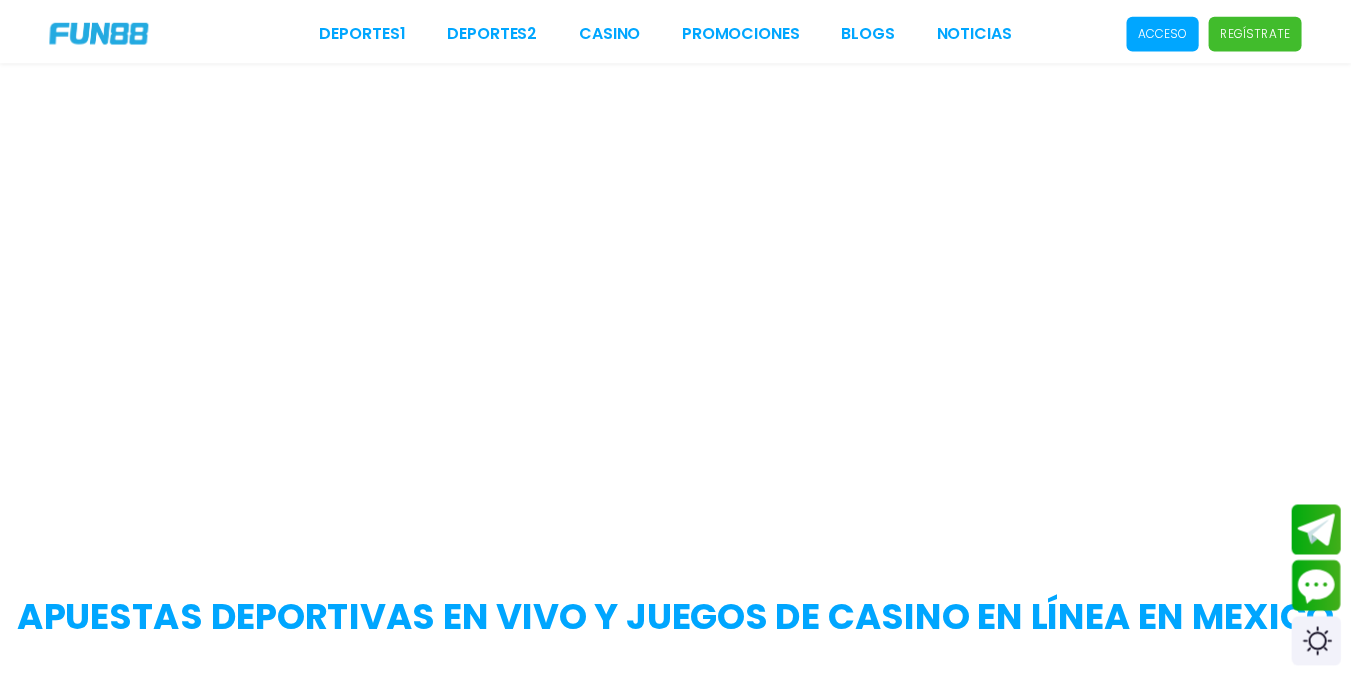 scroll, scrollTop: 0, scrollLeft: 0, axis: both 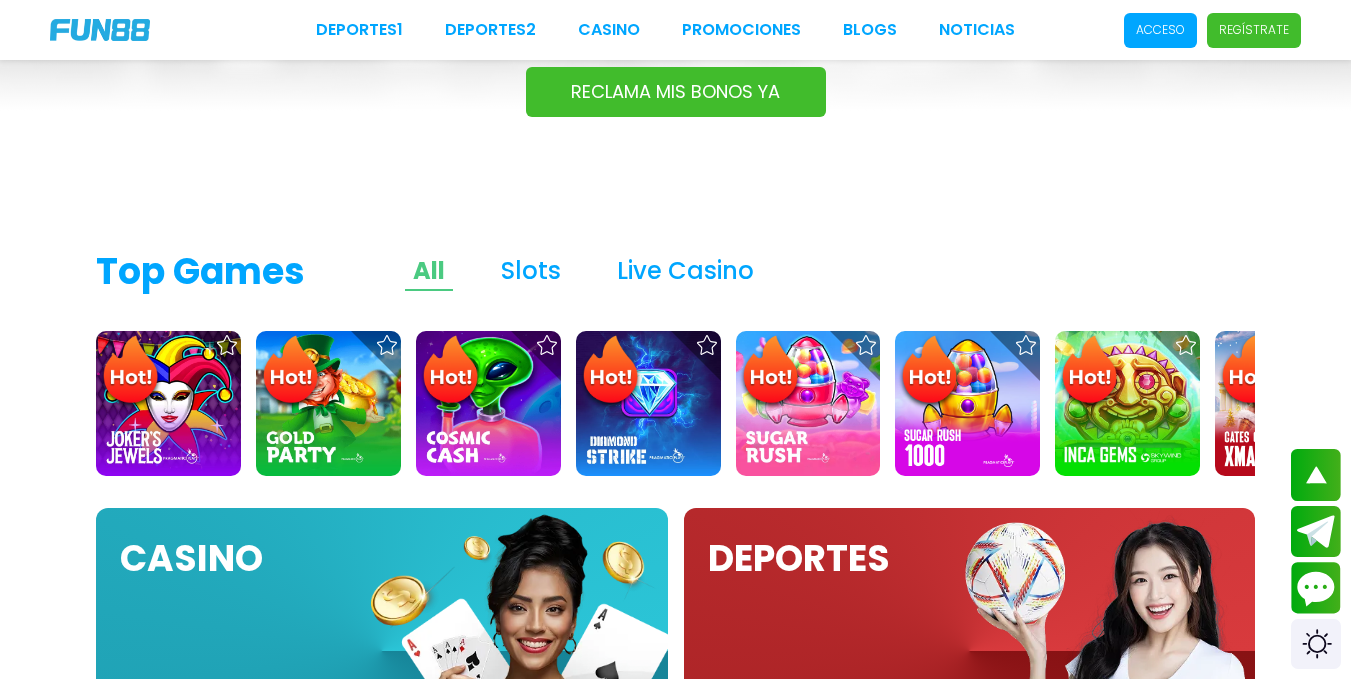 click on "RECLAMA MIS BONOS YA" at bounding box center (676, 92) 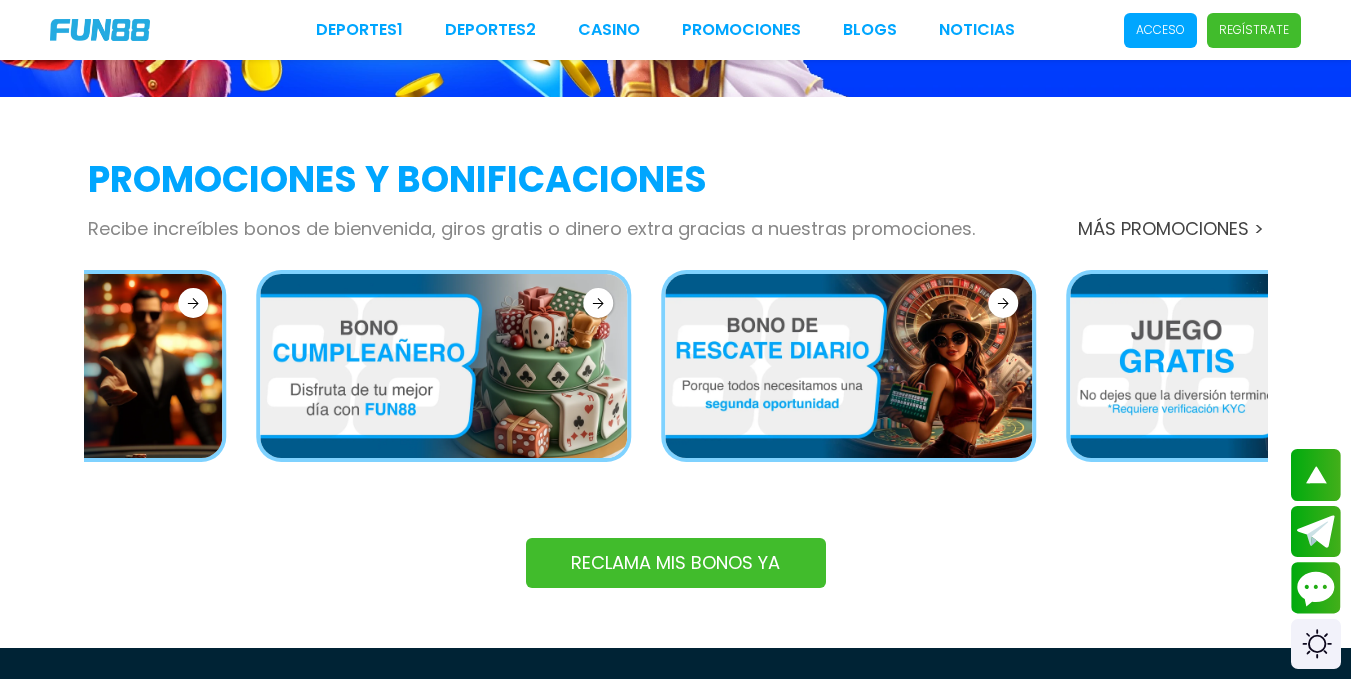 scroll, scrollTop: 2660, scrollLeft: 0, axis: vertical 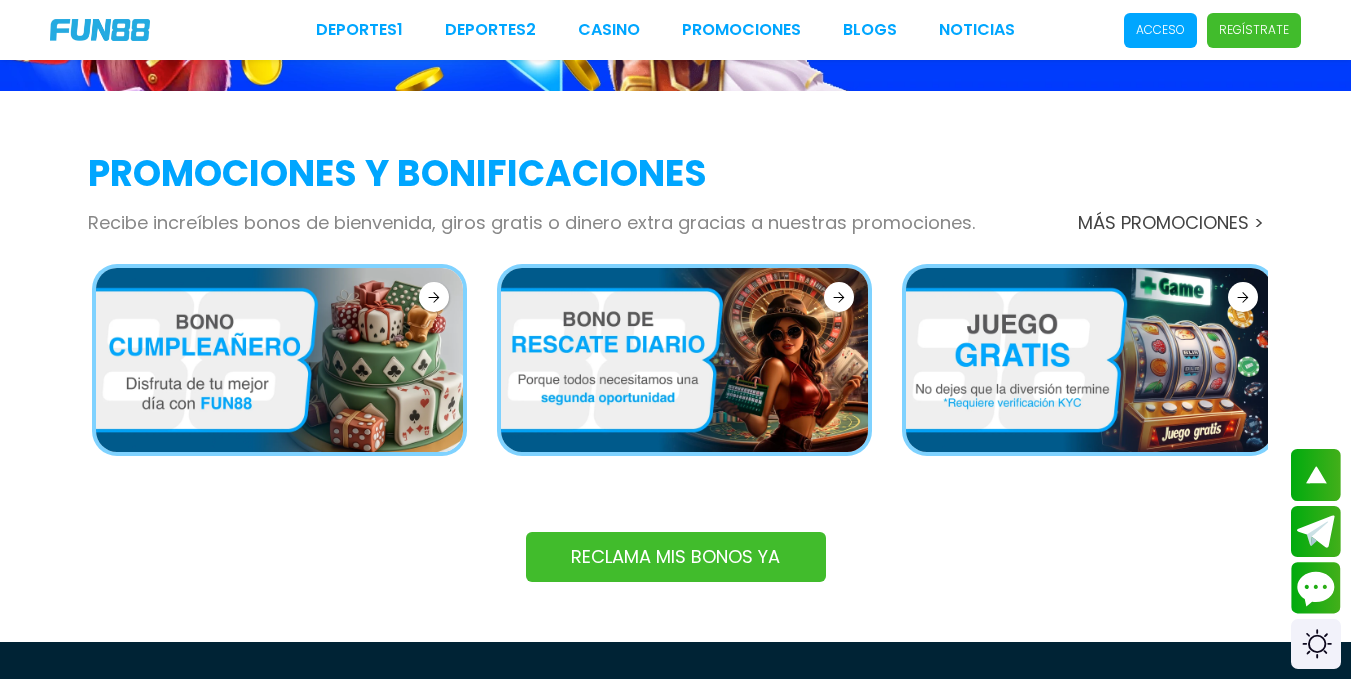click 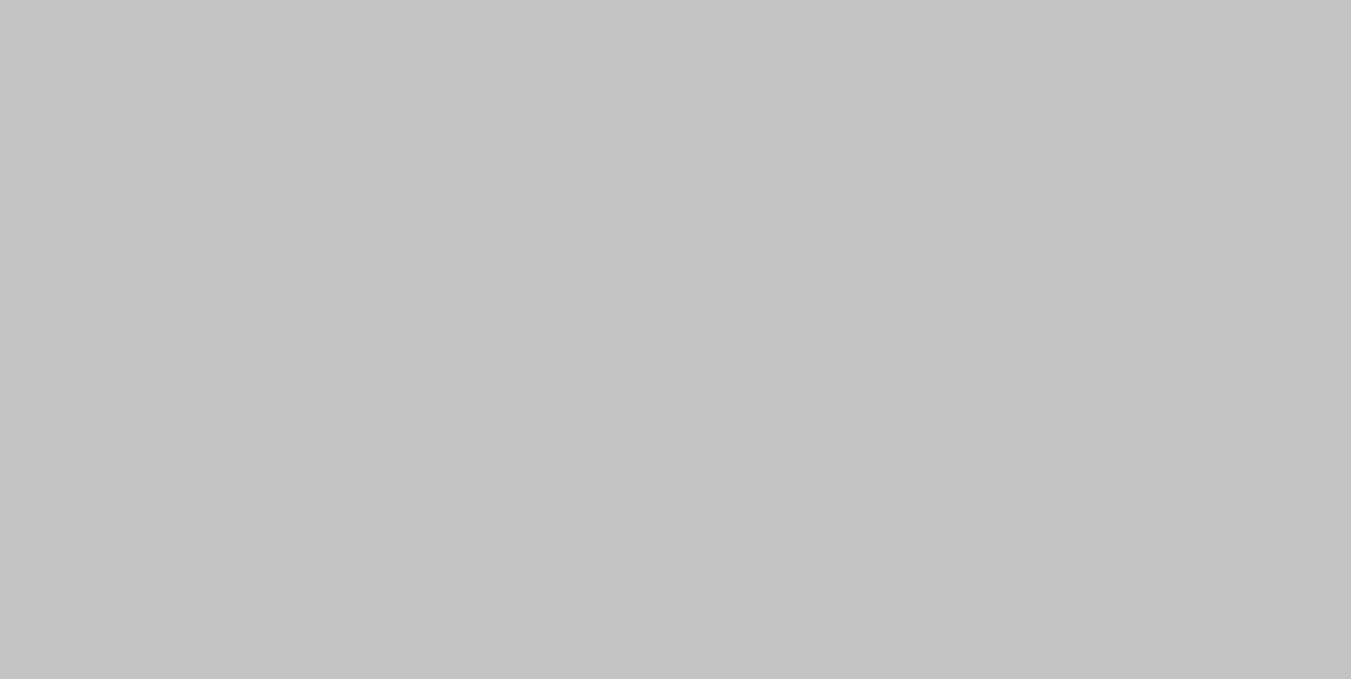 scroll, scrollTop: 0, scrollLeft: 0, axis: both 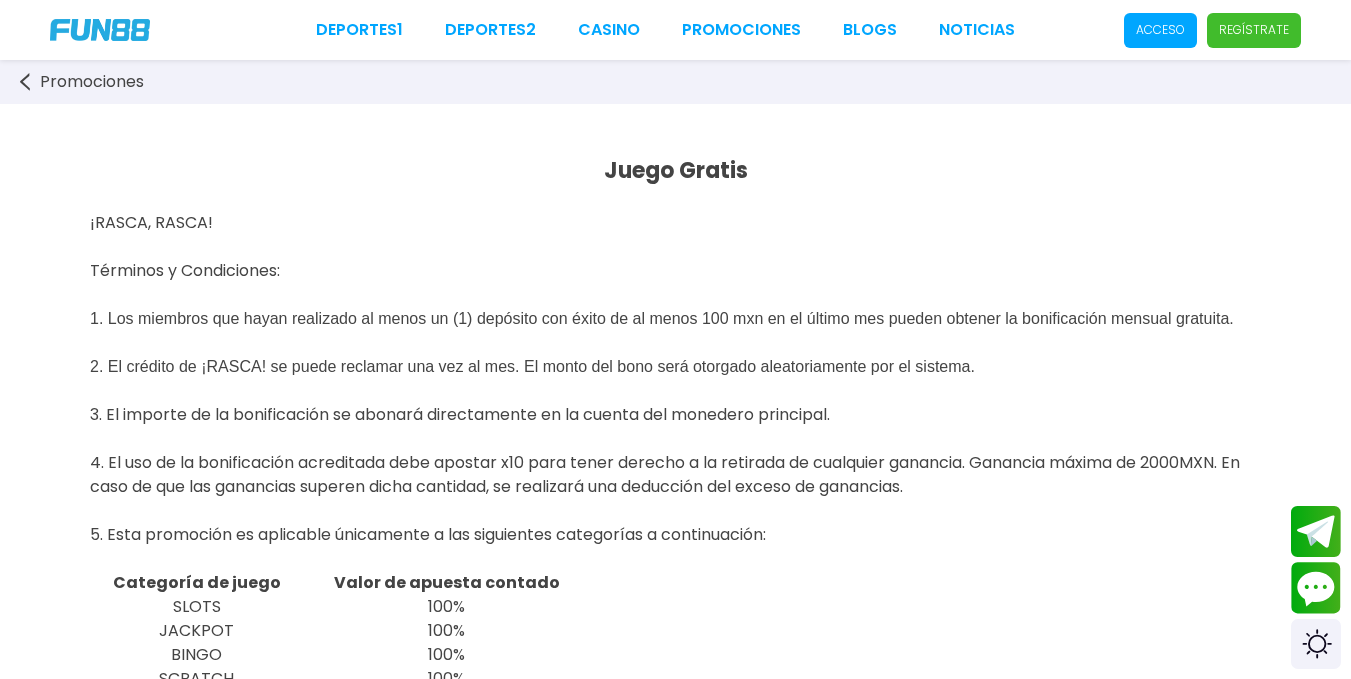click on "Promociones" at bounding box center [92, 82] 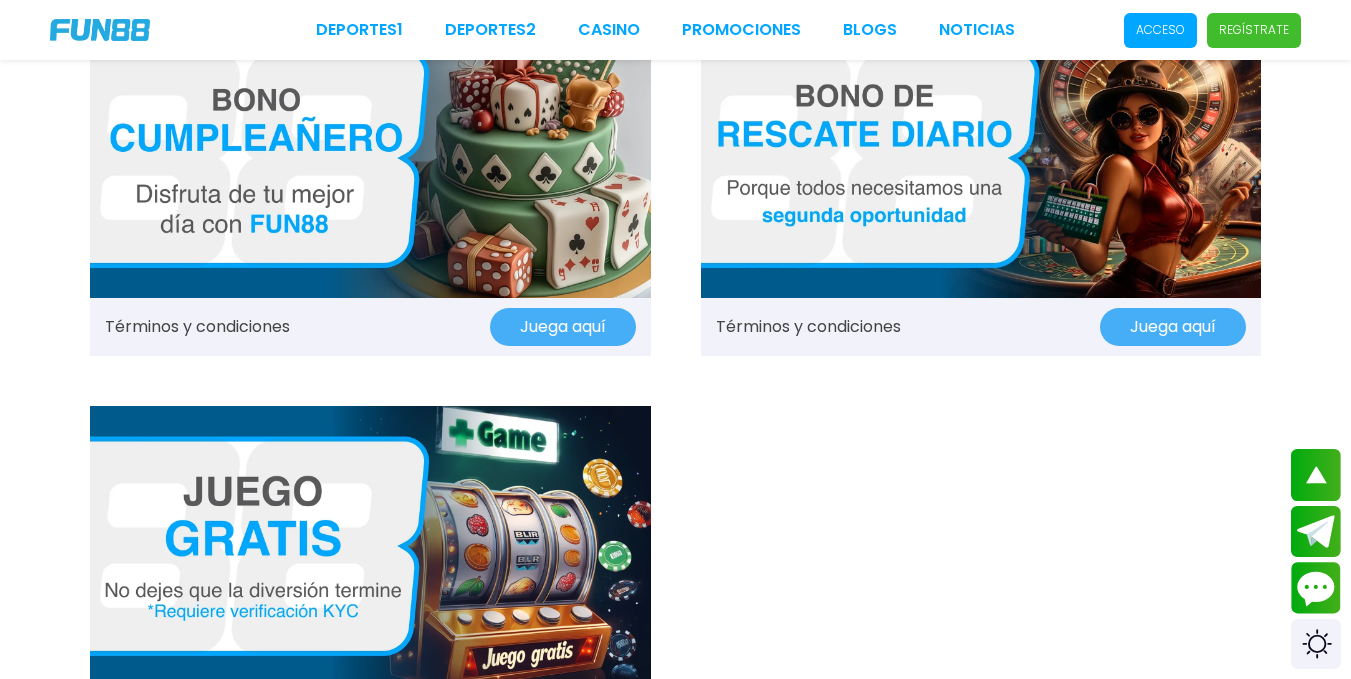 scroll, scrollTop: 1400, scrollLeft: 0, axis: vertical 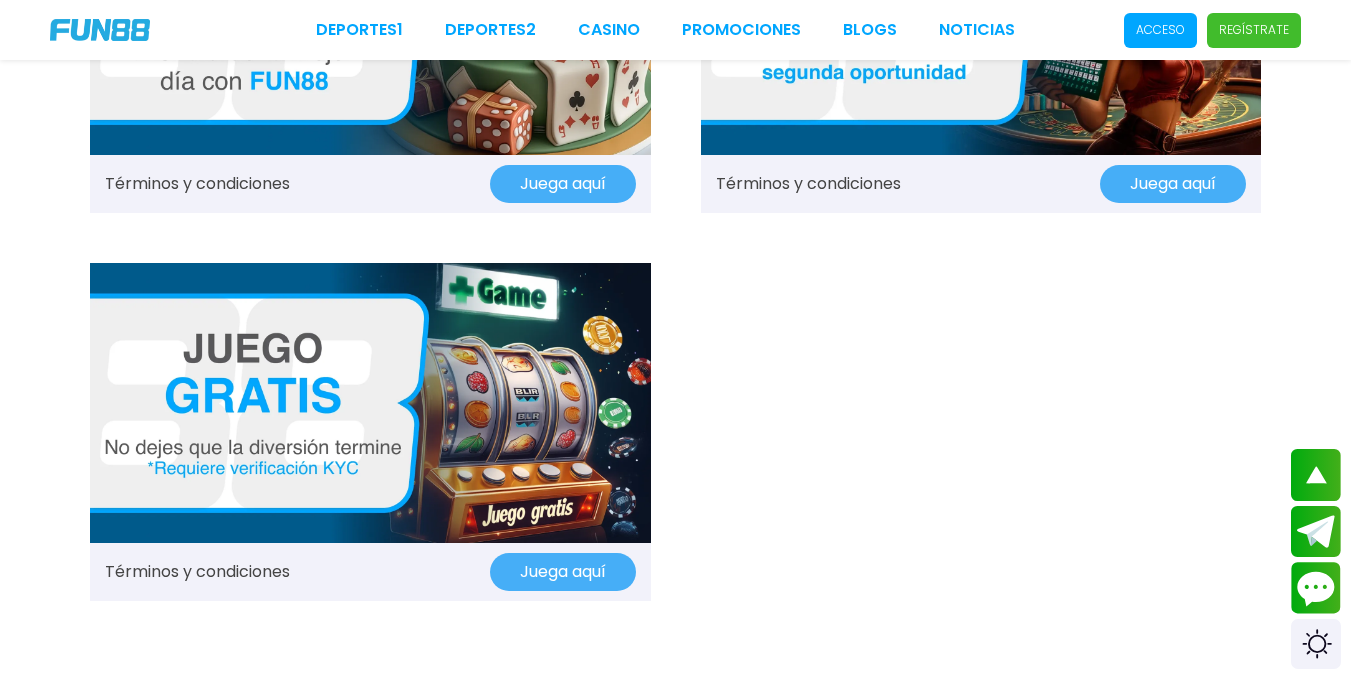 click on "Acceso" at bounding box center [1160, 30] 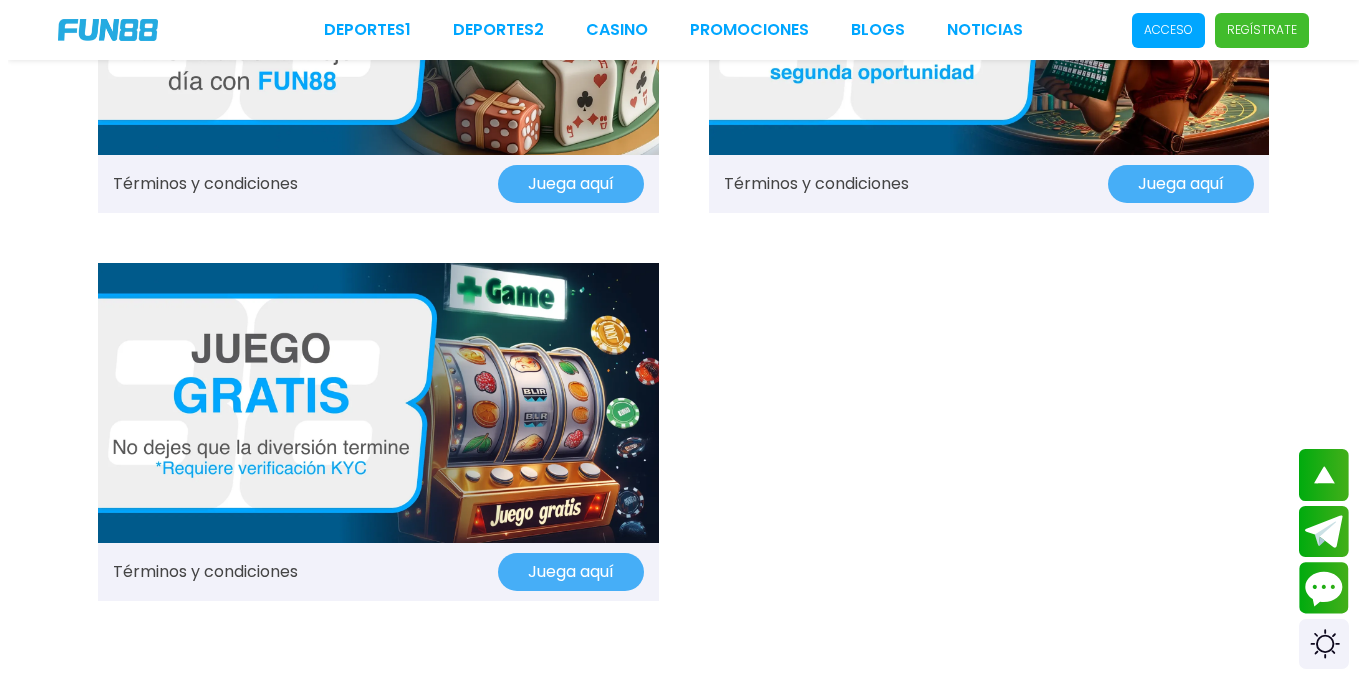 scroll, scrollTop: 0, scrollLeft: 0, axis: both 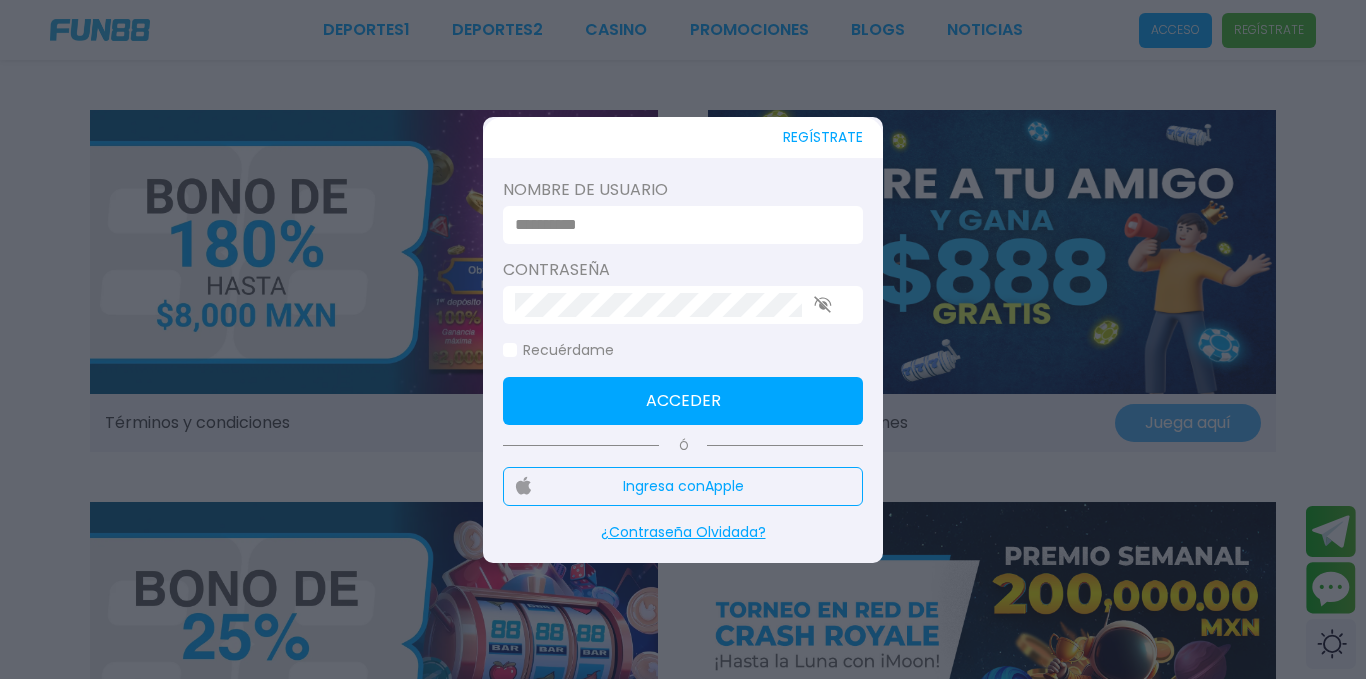 click on "Nombre de usuario" at bounding box center (683, 190) 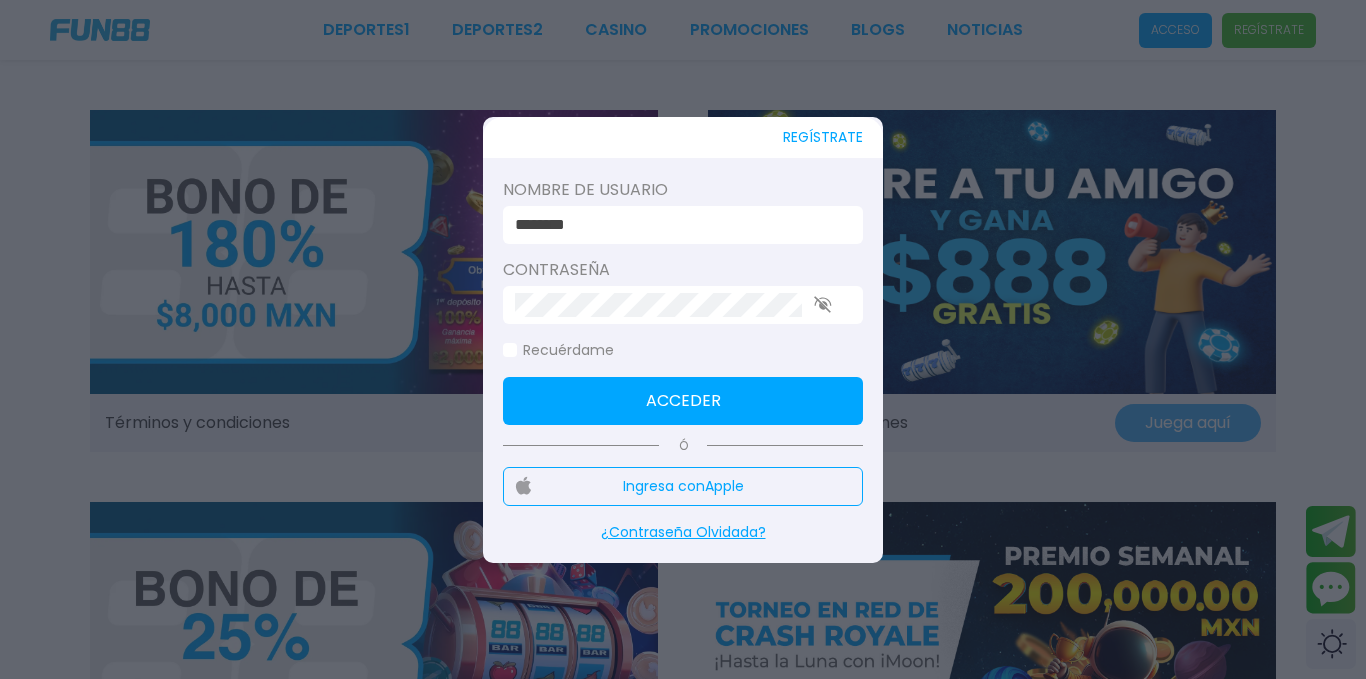 click 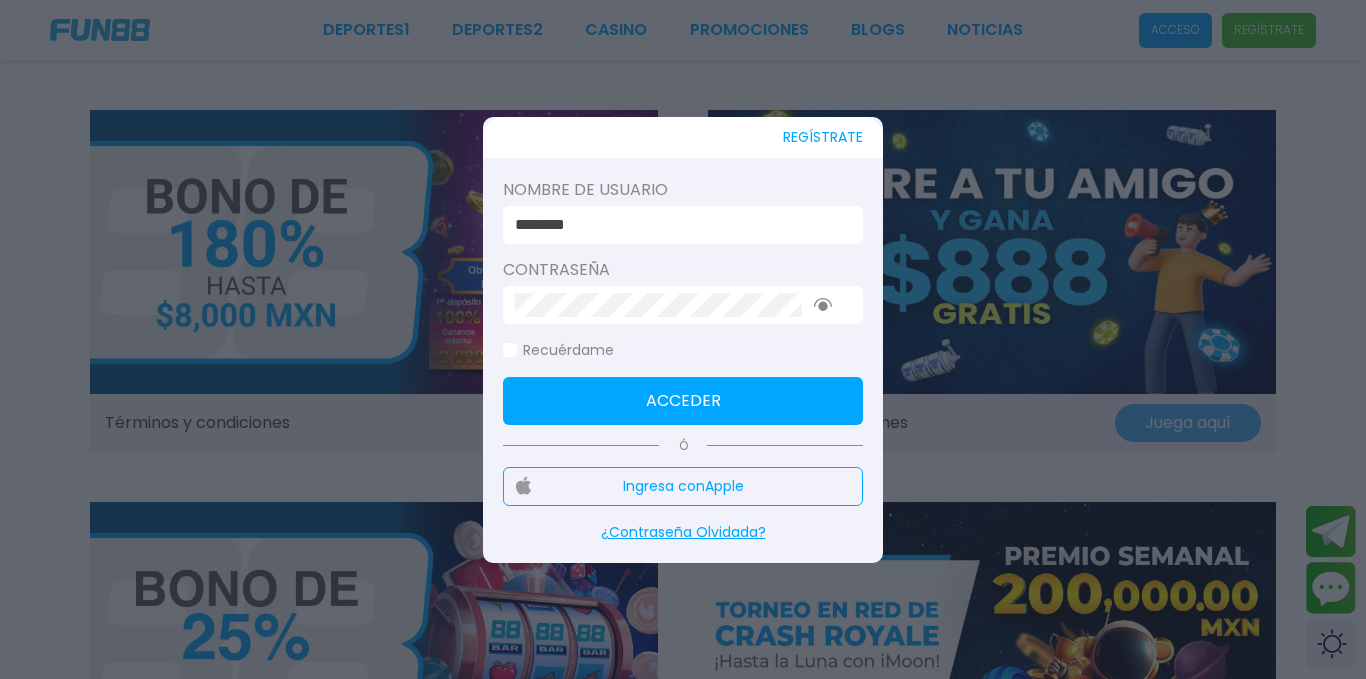 click at bounding box center [683, 305] 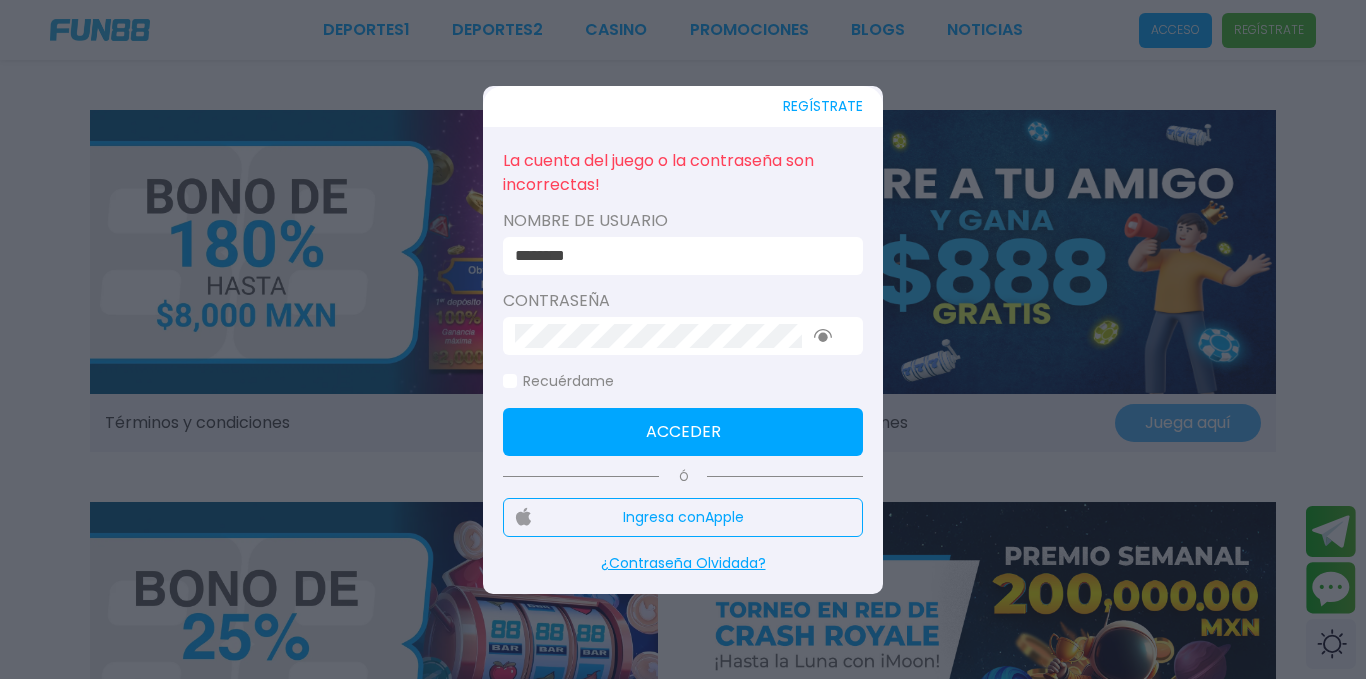 click on "Acceder" at bounding box center [683, 432] 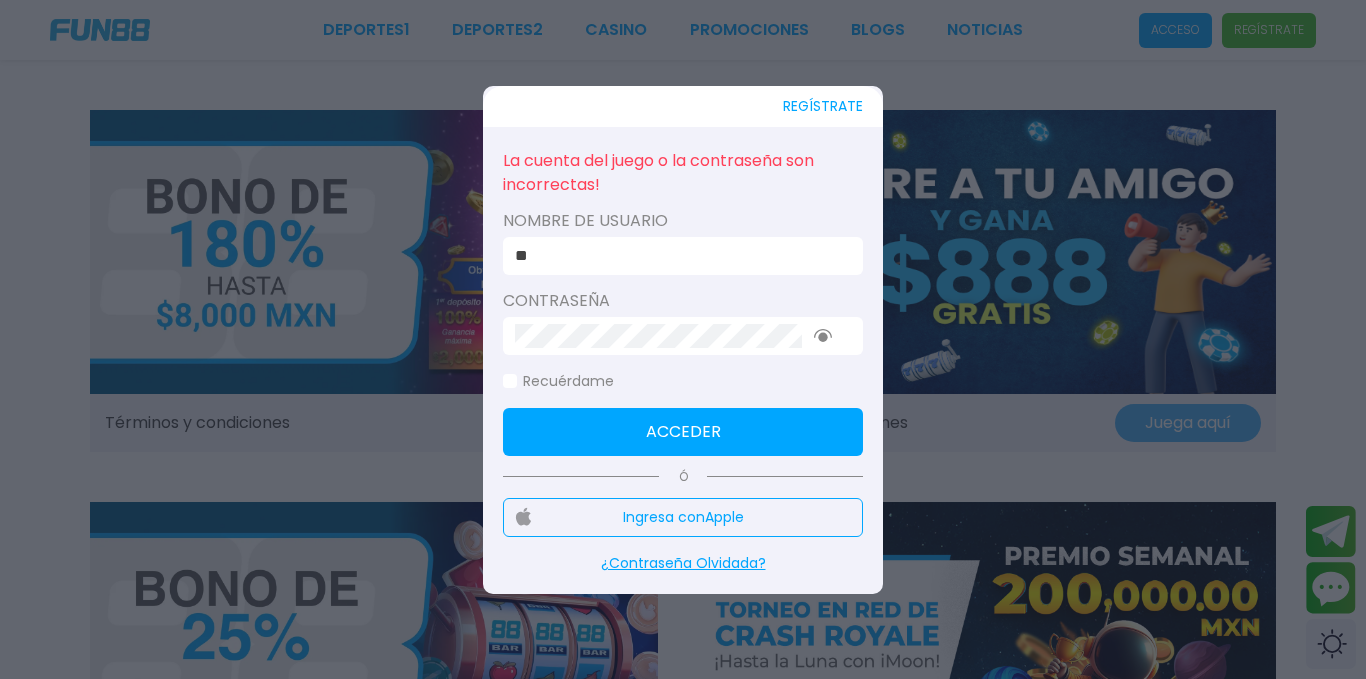 type on "*" 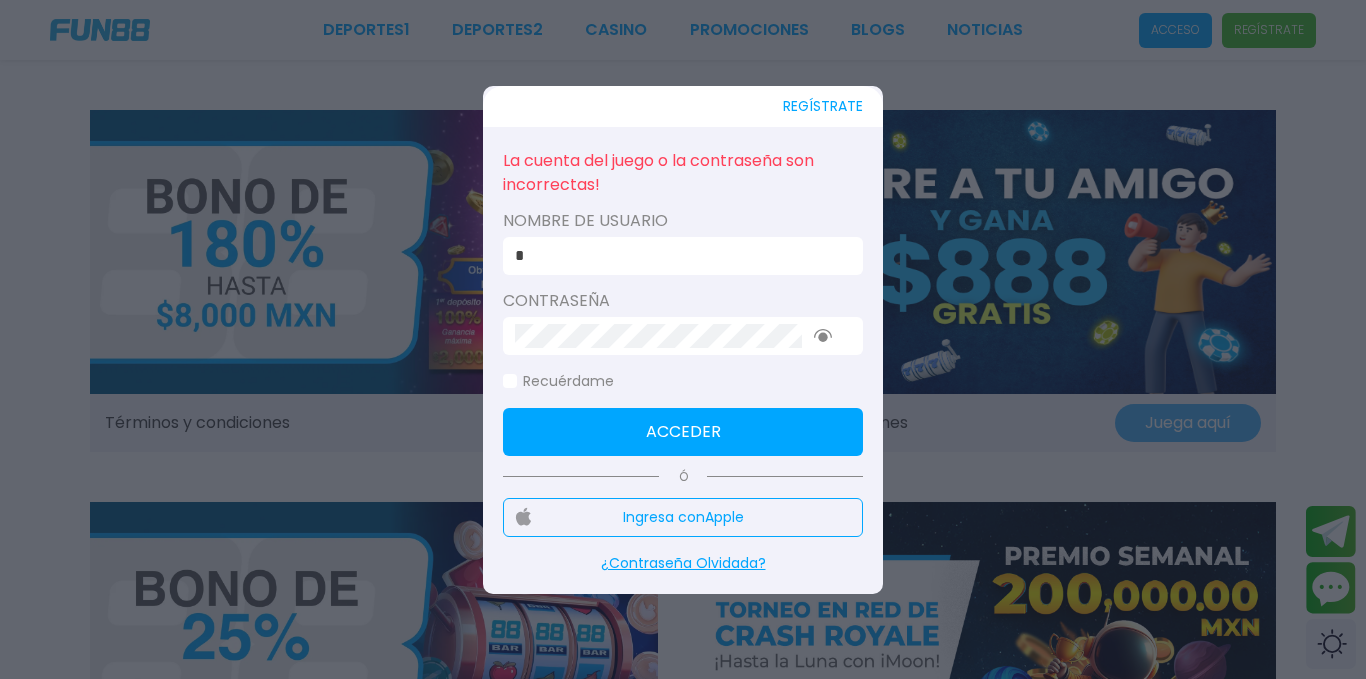 type on "**********" 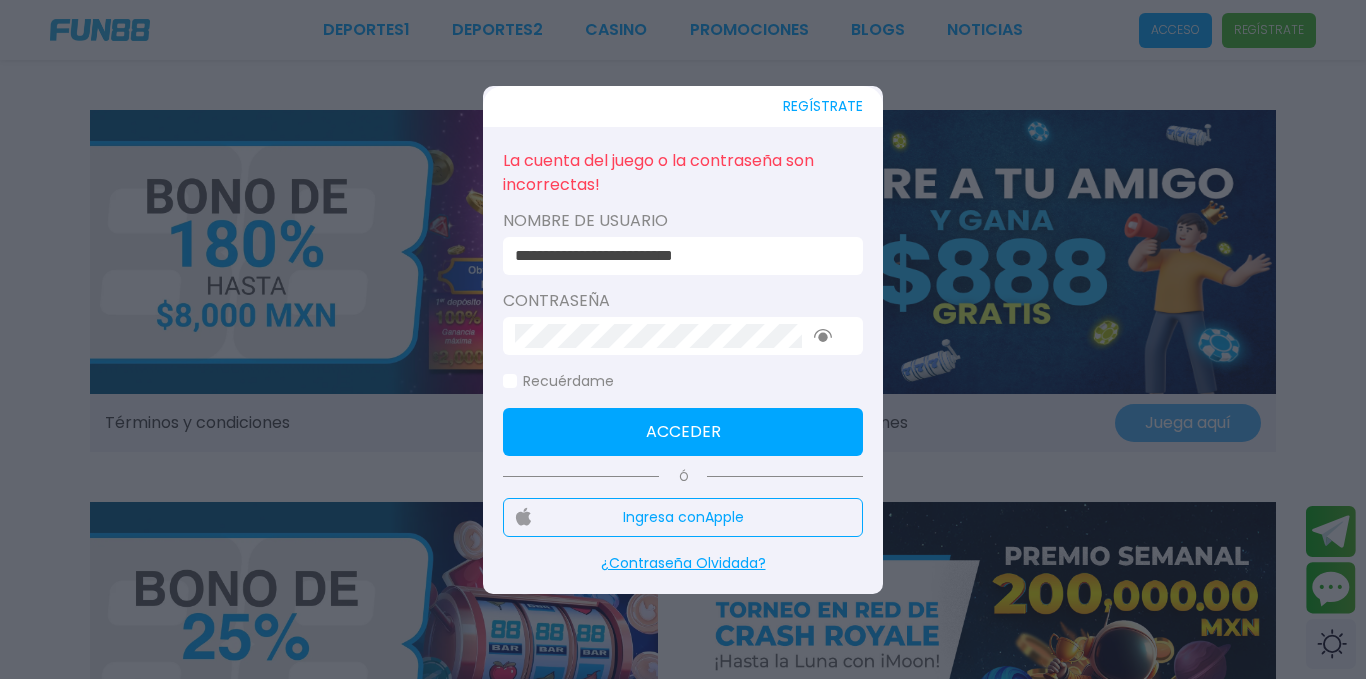 click on "Acceder" at bounding box center (683, 432) 